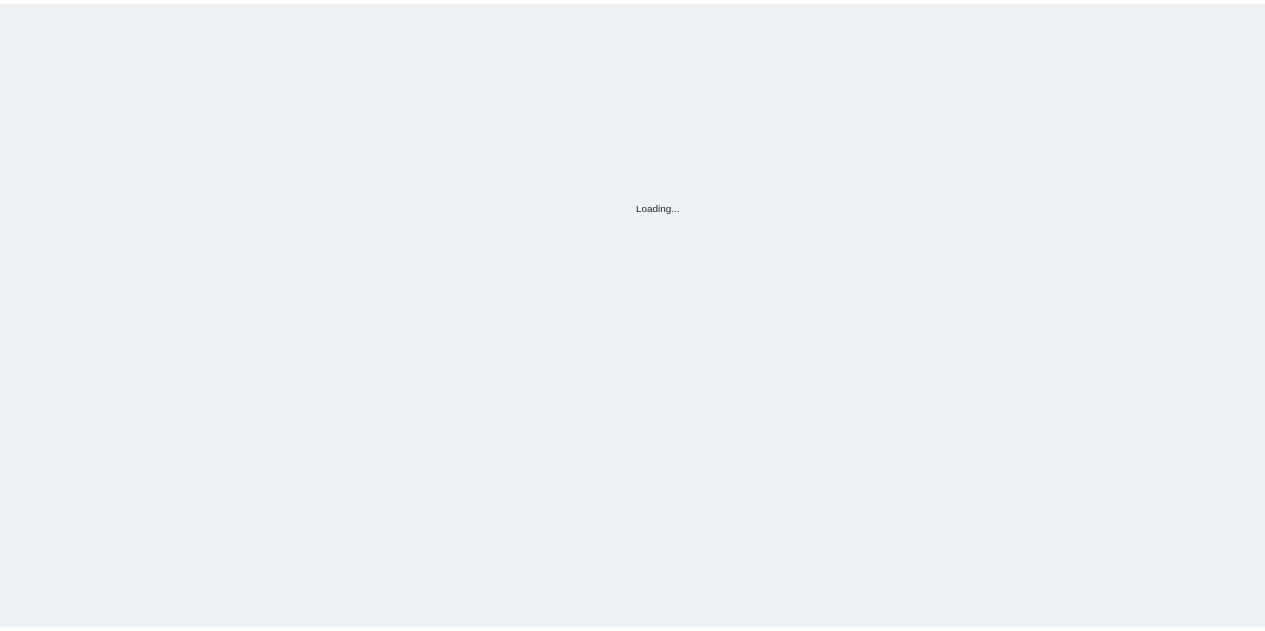 scroll, scrollTop: 0, scrollLeft: 0, axis: both 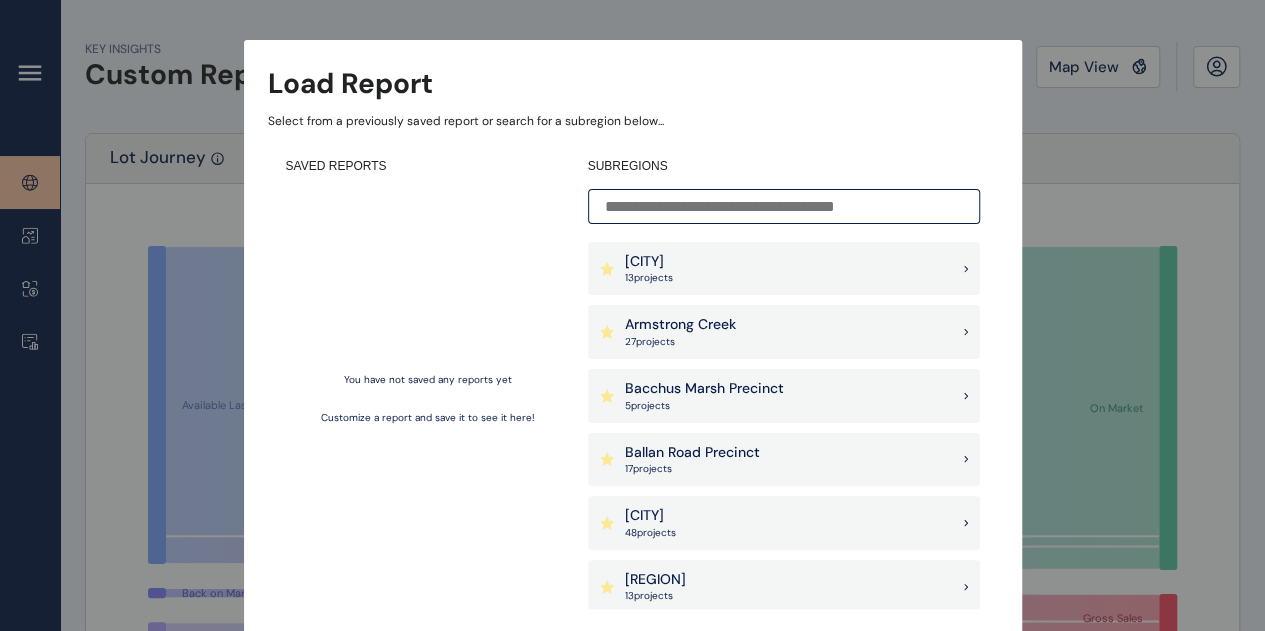 click at bounding box center [784, 206] 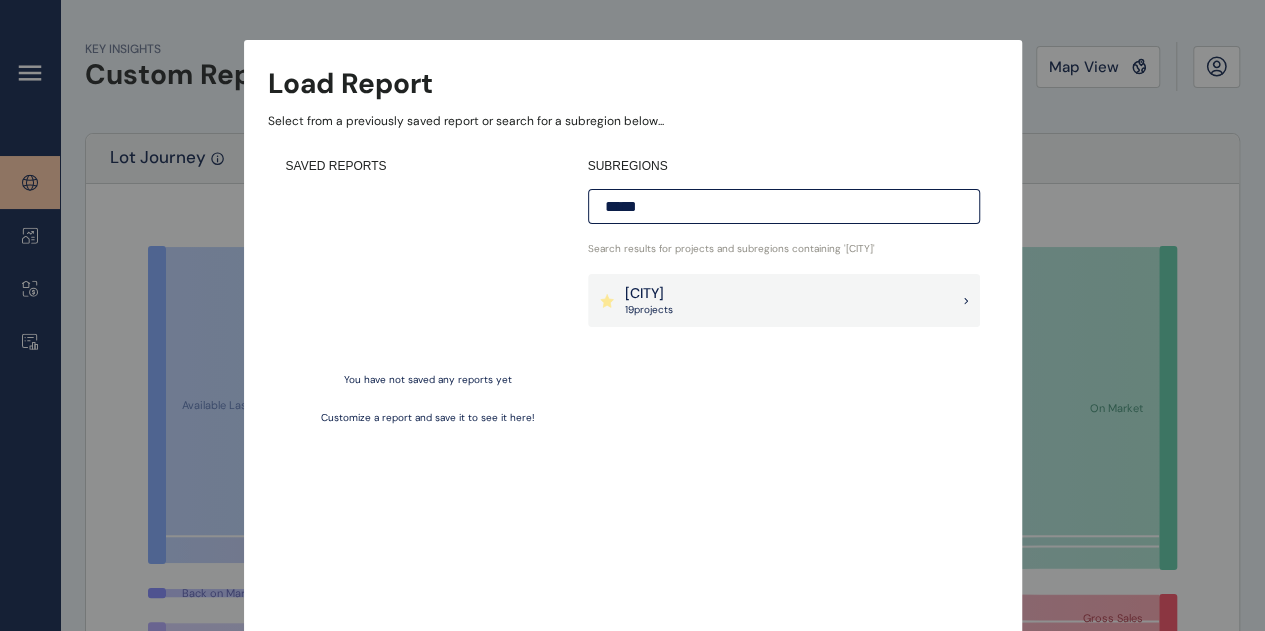 type on "*****" 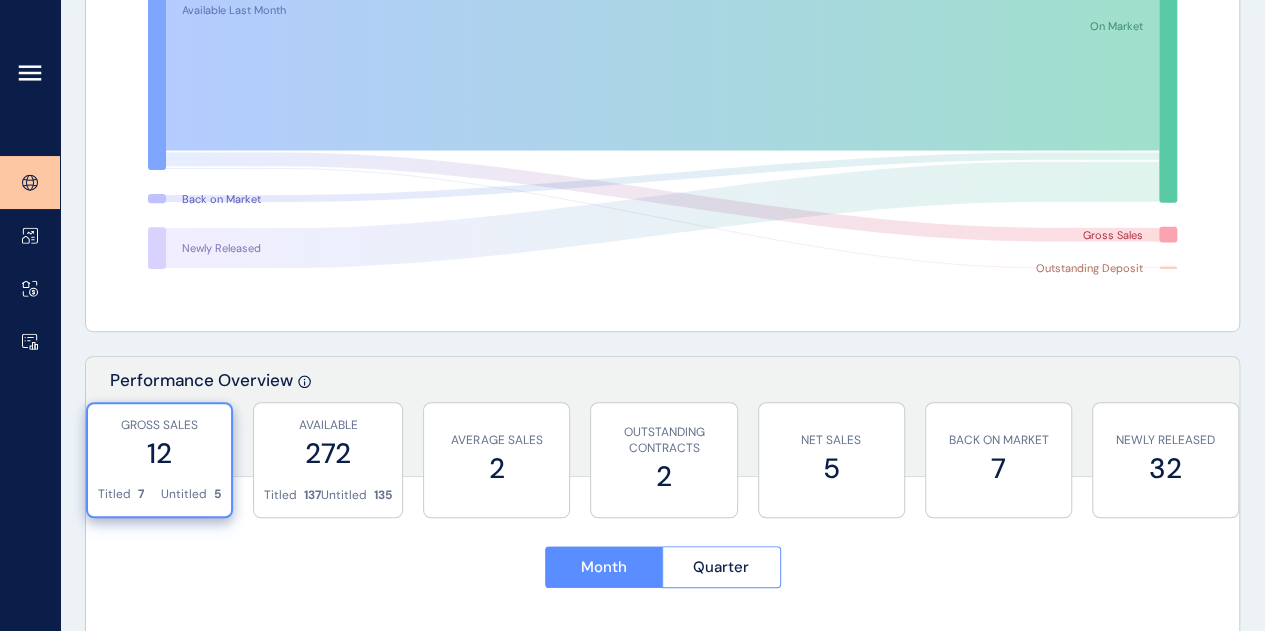 scroll, scrollTop: 460, scrollLeft: 0, axis: vertical 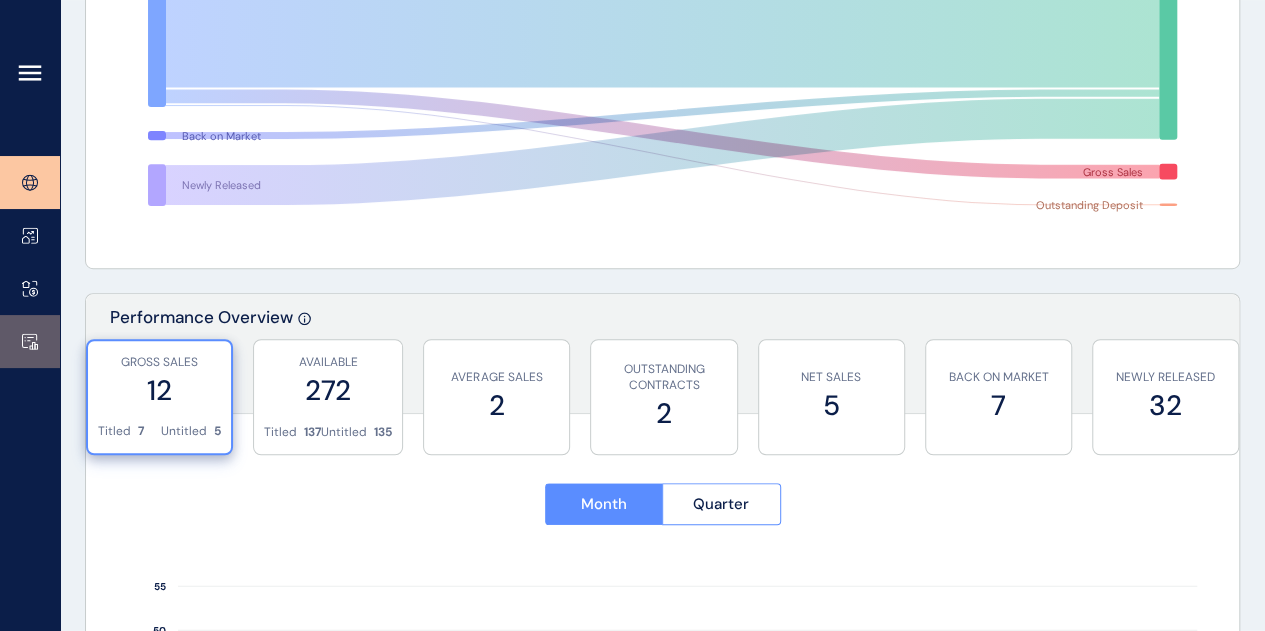 click at bounding box center [30, 341] 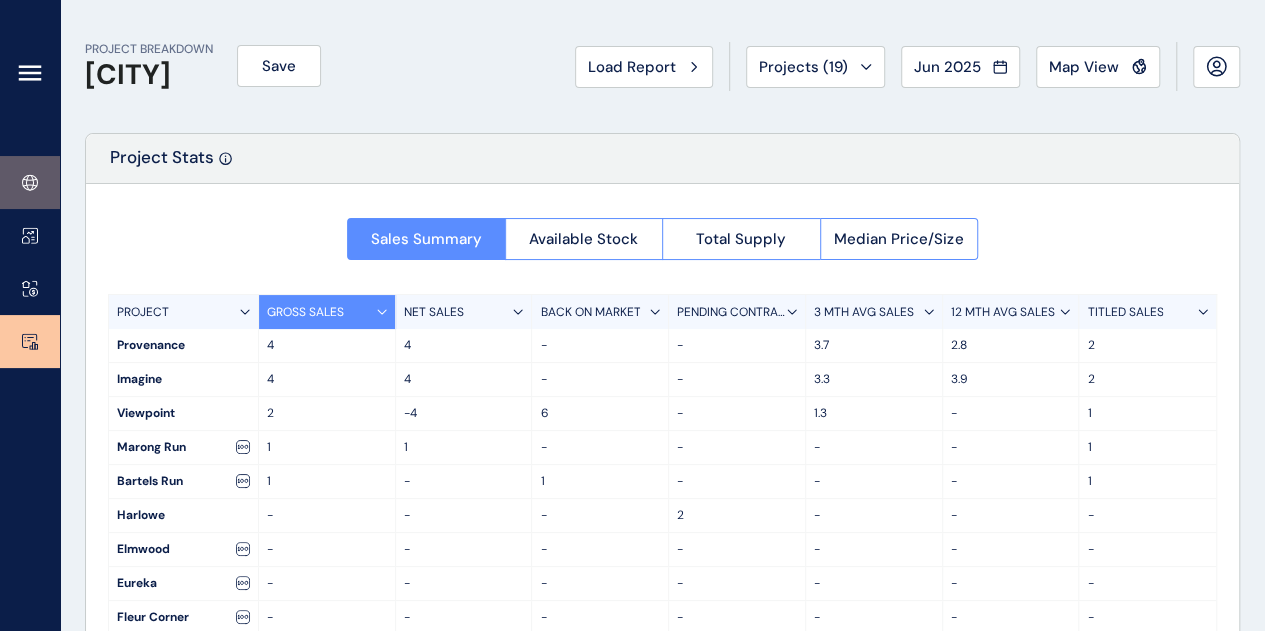 click 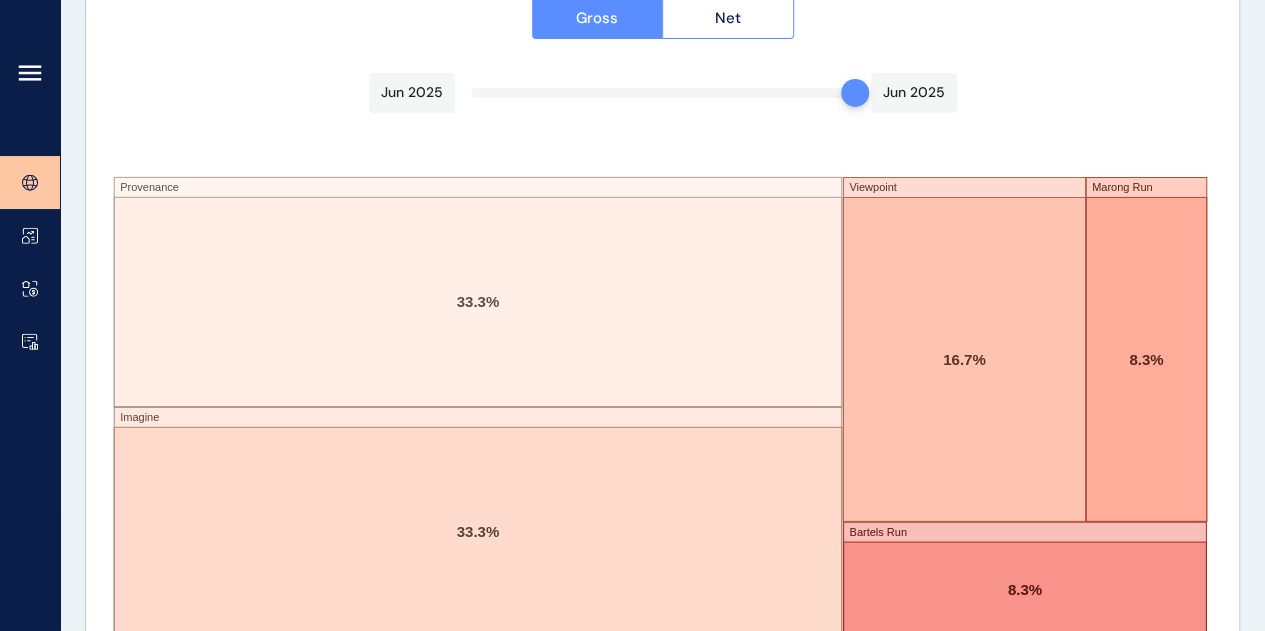 scroll, scrollTop: 3575, scrollLeft: 0, axis: vertical 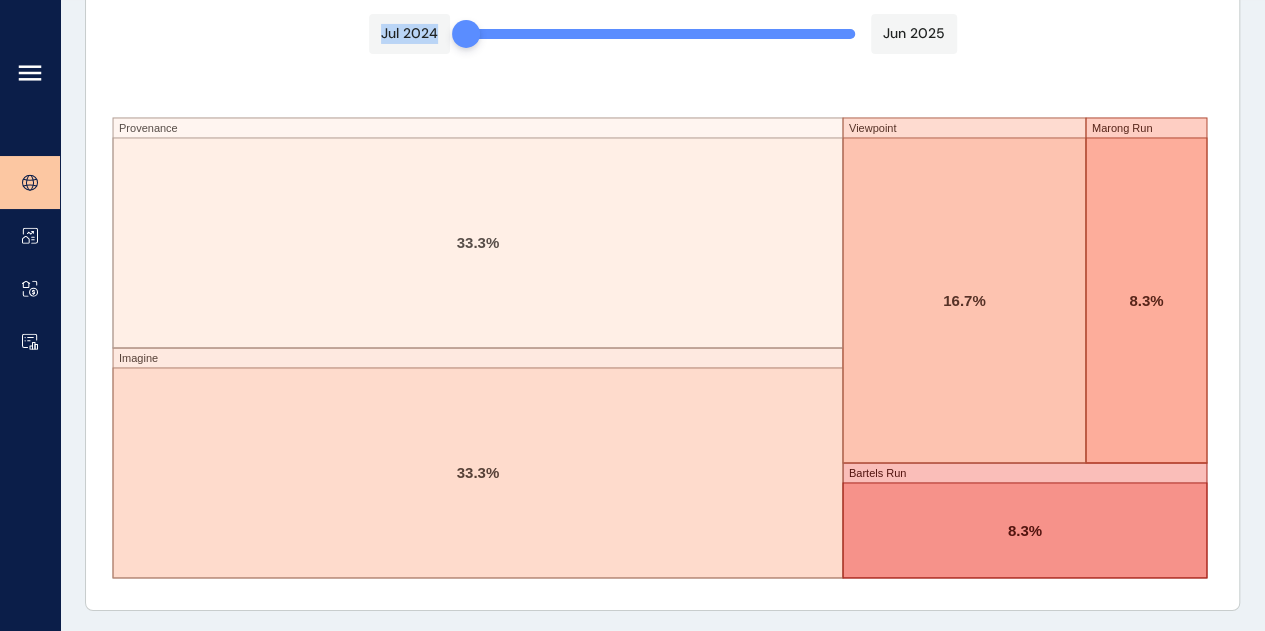 drag, startPoint x: 856, startPoint y: 25, endPoint x: 386, endPoint y: 21, distance: 470.01703 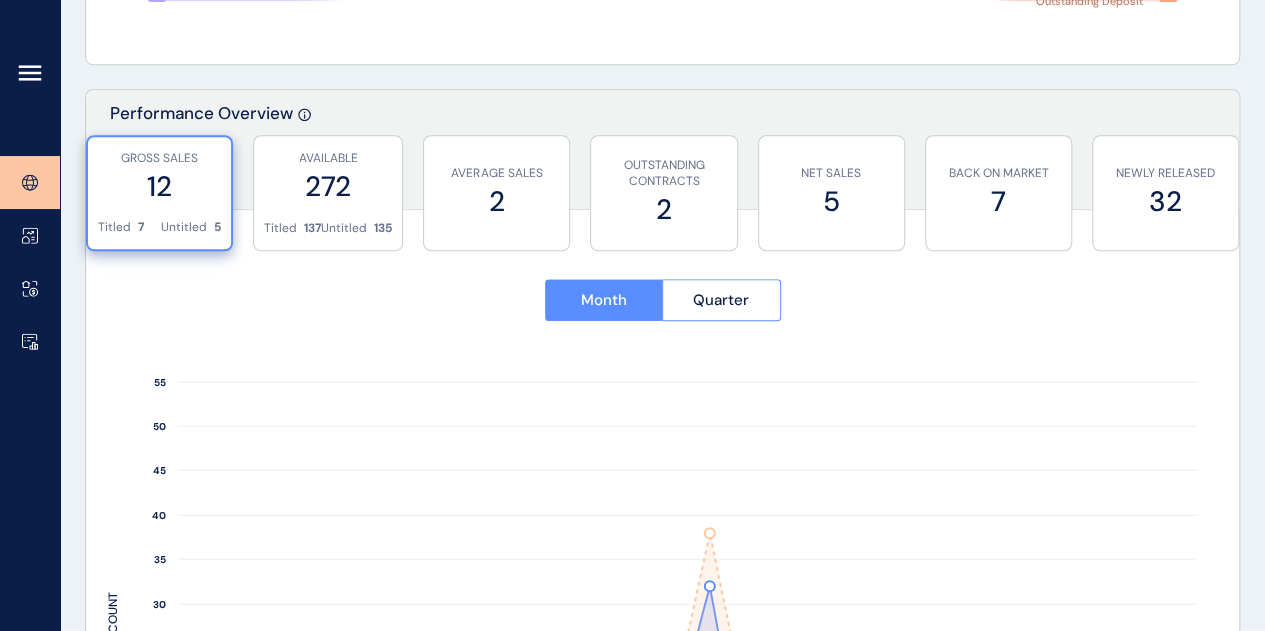 scroll, scrollTop: 0, scrollLeft: 0, axis: both 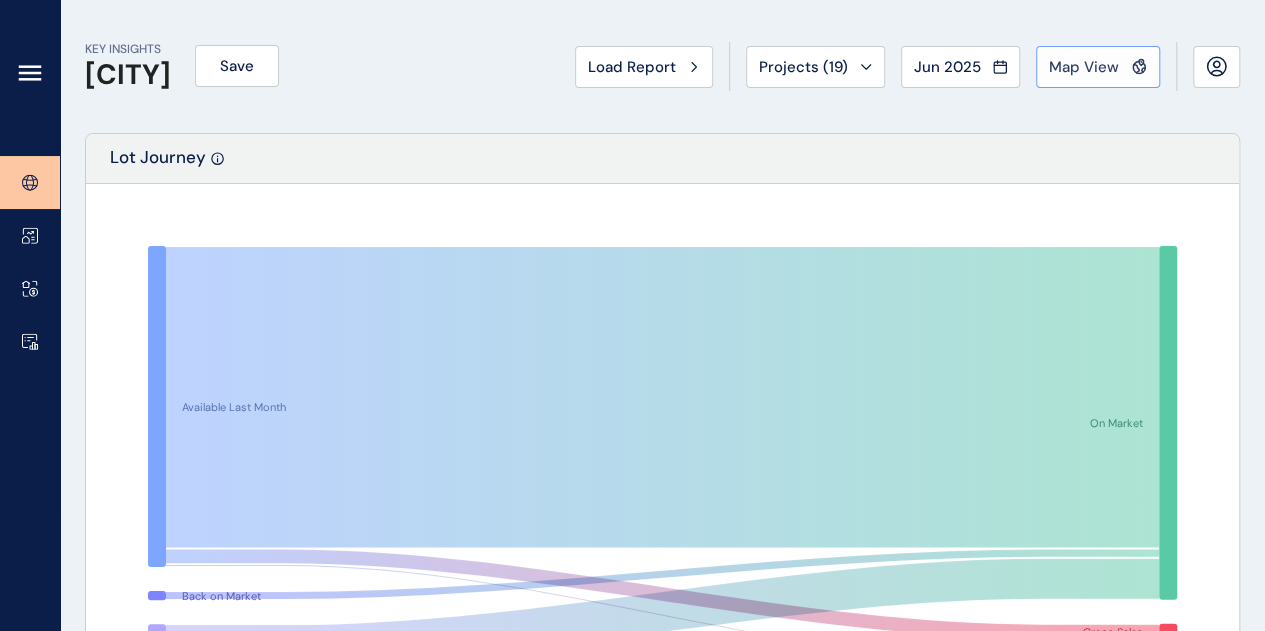 click on "Map View" at bounding box center [1098, 67] 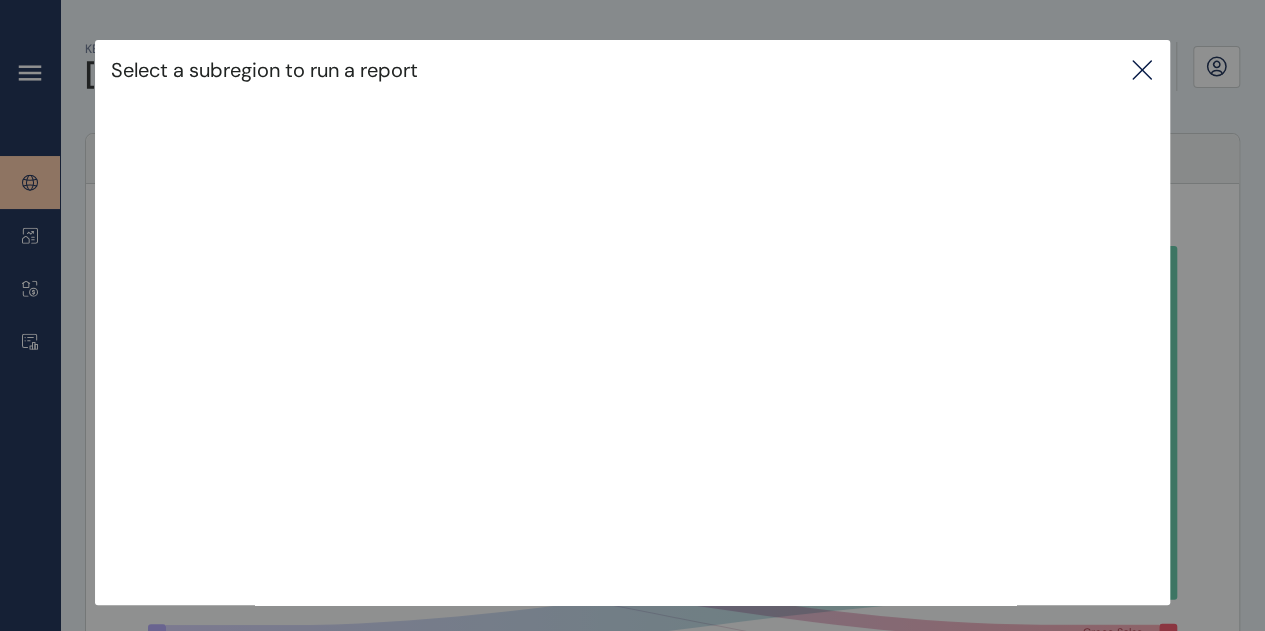 click 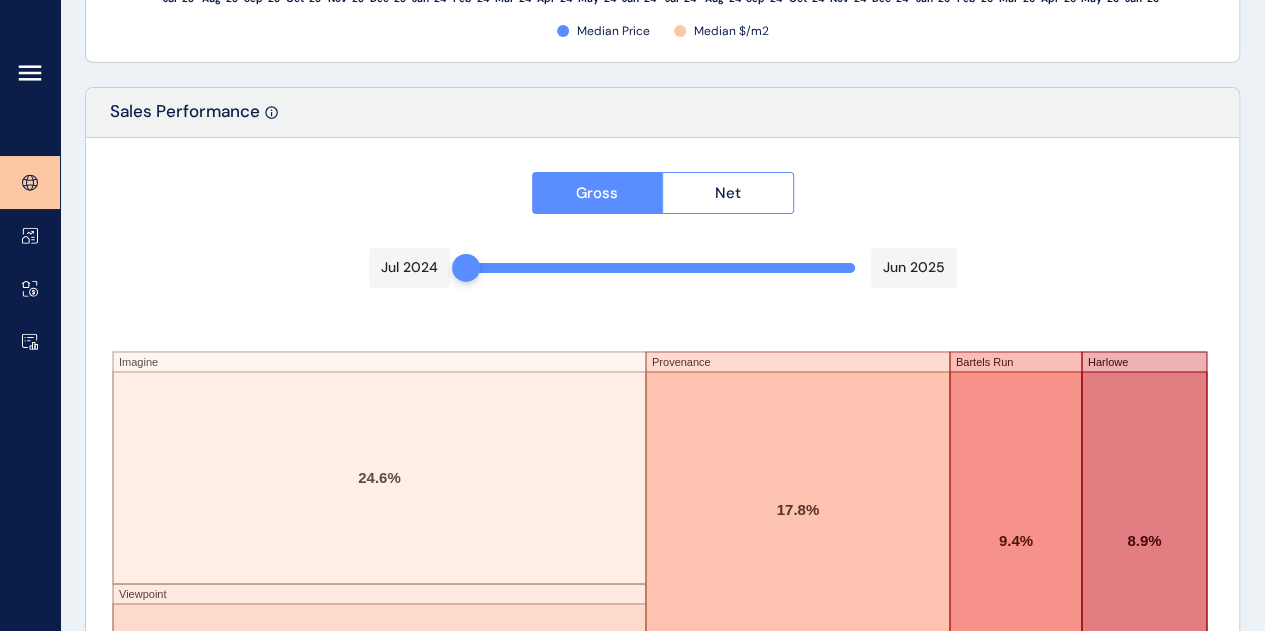 scroll, scrollTop: 3575, scrollLeft: 0, axis: vertical 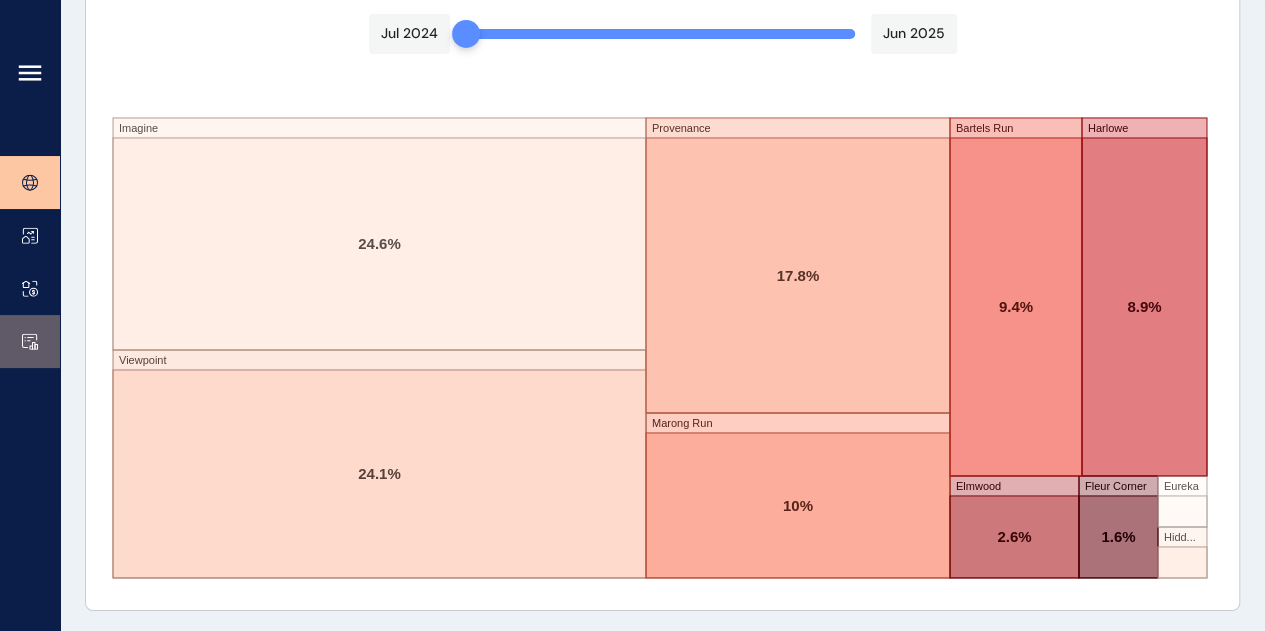 click at bounding box center (30, 341) 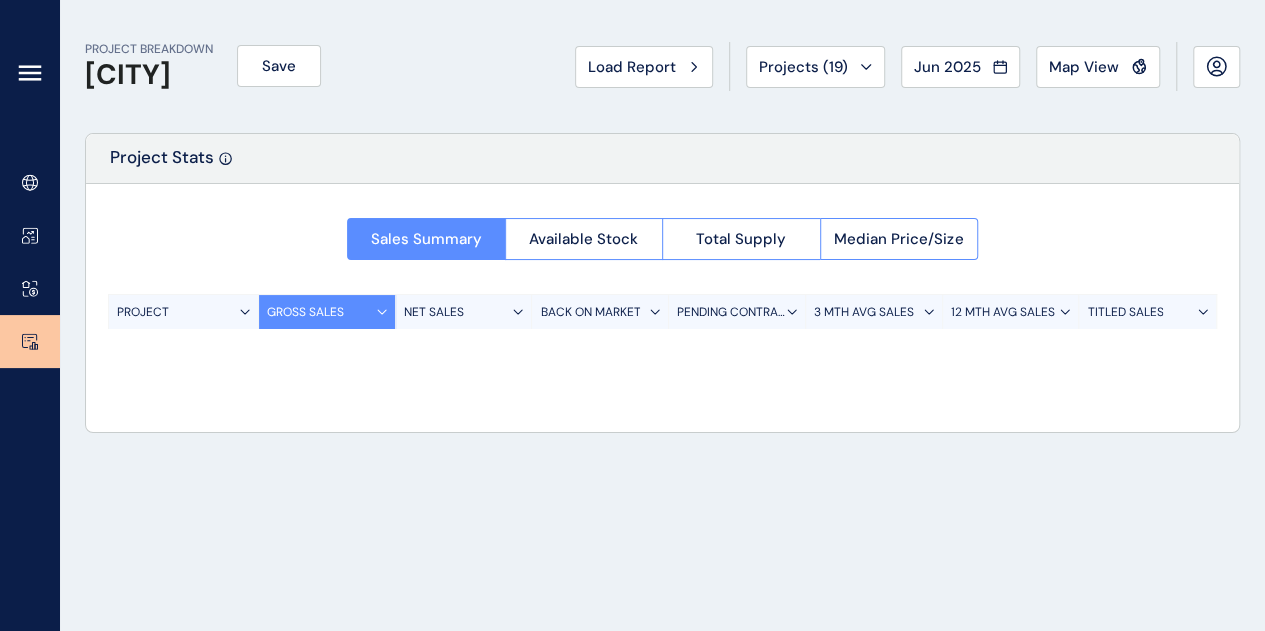 scroll, scrollTop: 0, scrollLeft: 0, axis: both 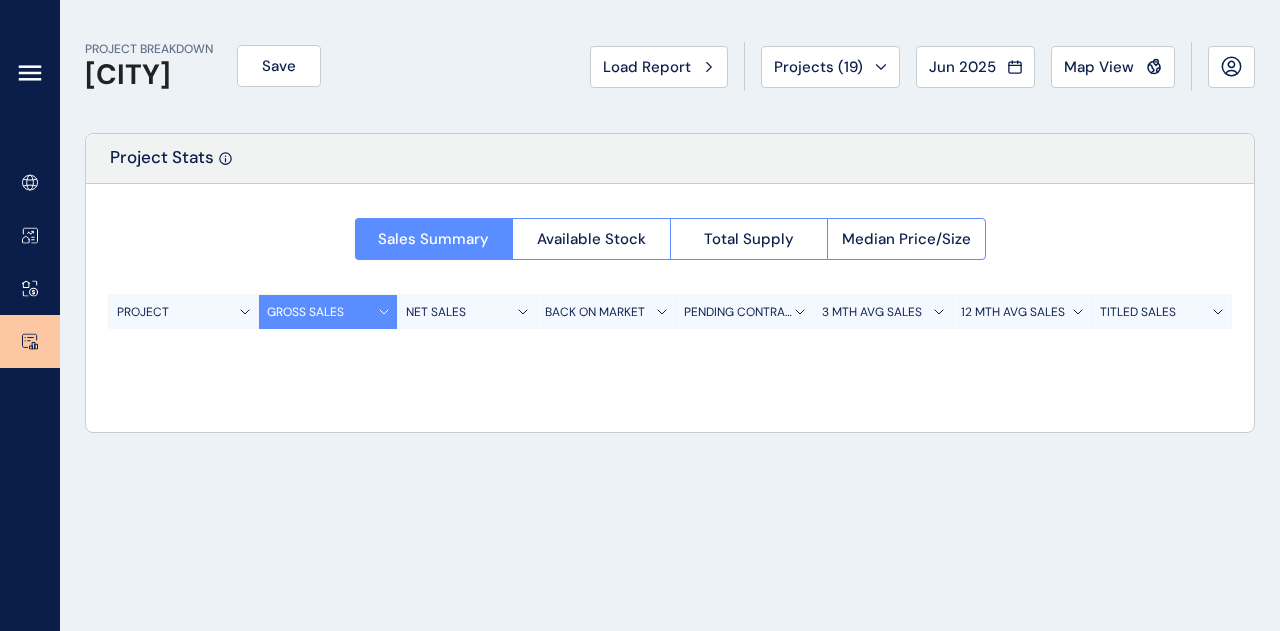 click at bounding box center [670, 267] 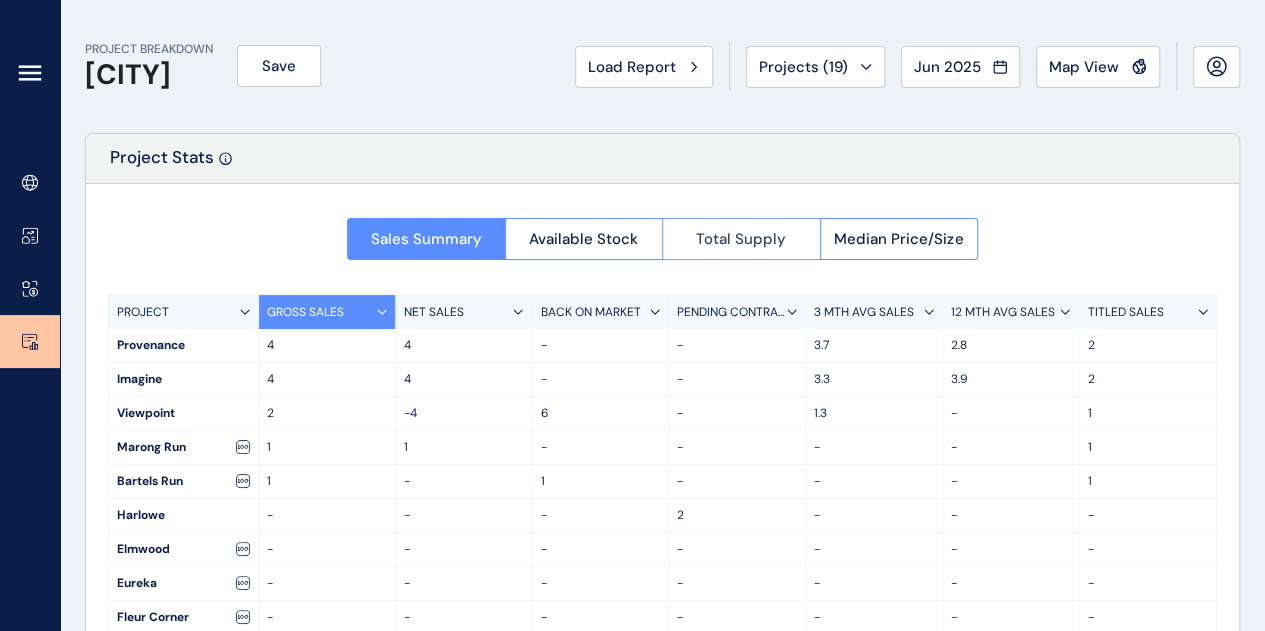 click on "Total Supply" at bounding box center [741, 239] 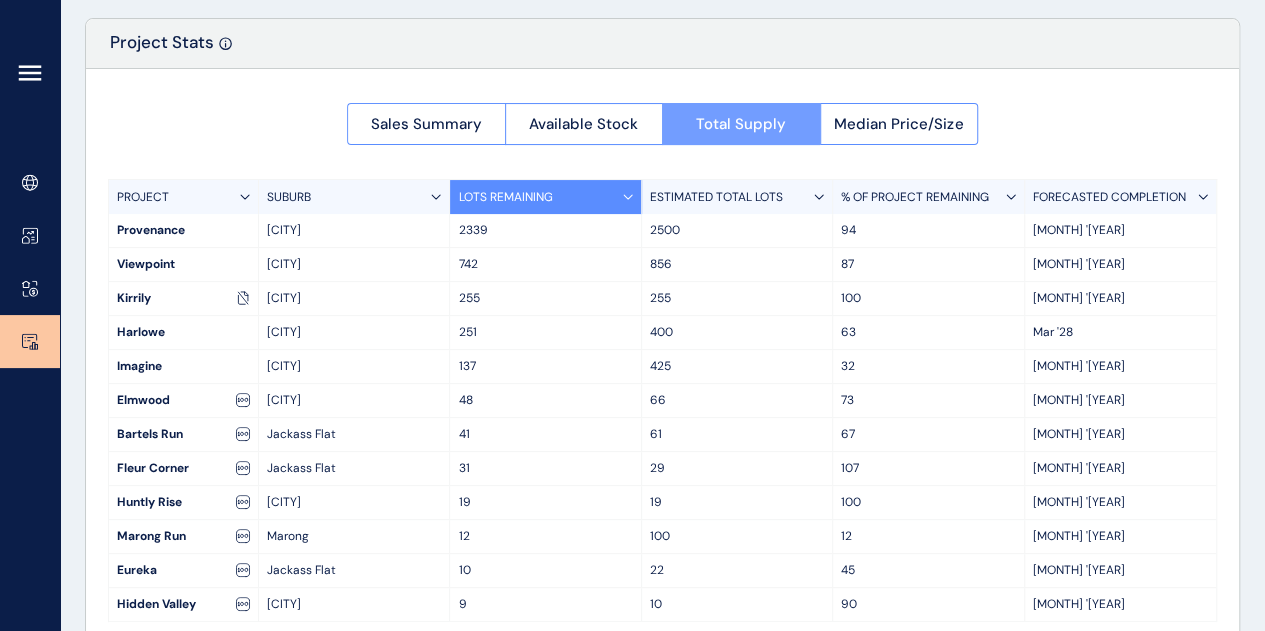 scroll, scrollTop: 152, scrollLeft: 0, axis: vertical 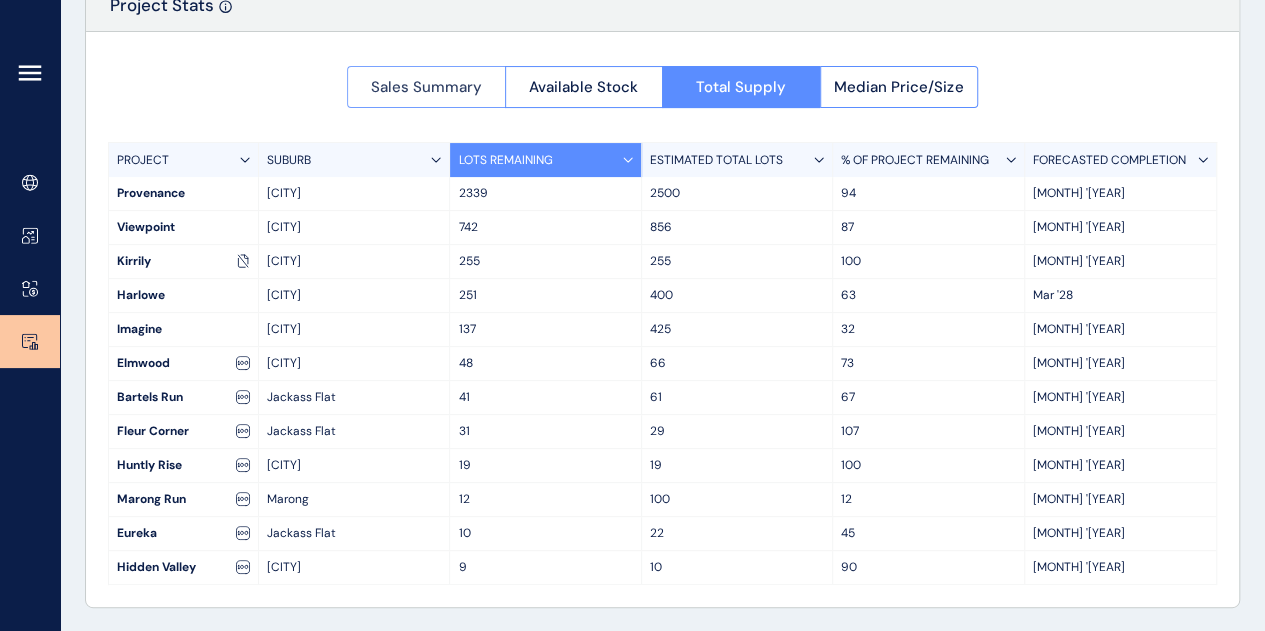 click on "Sales Summary" at bounding box center [426, 87] 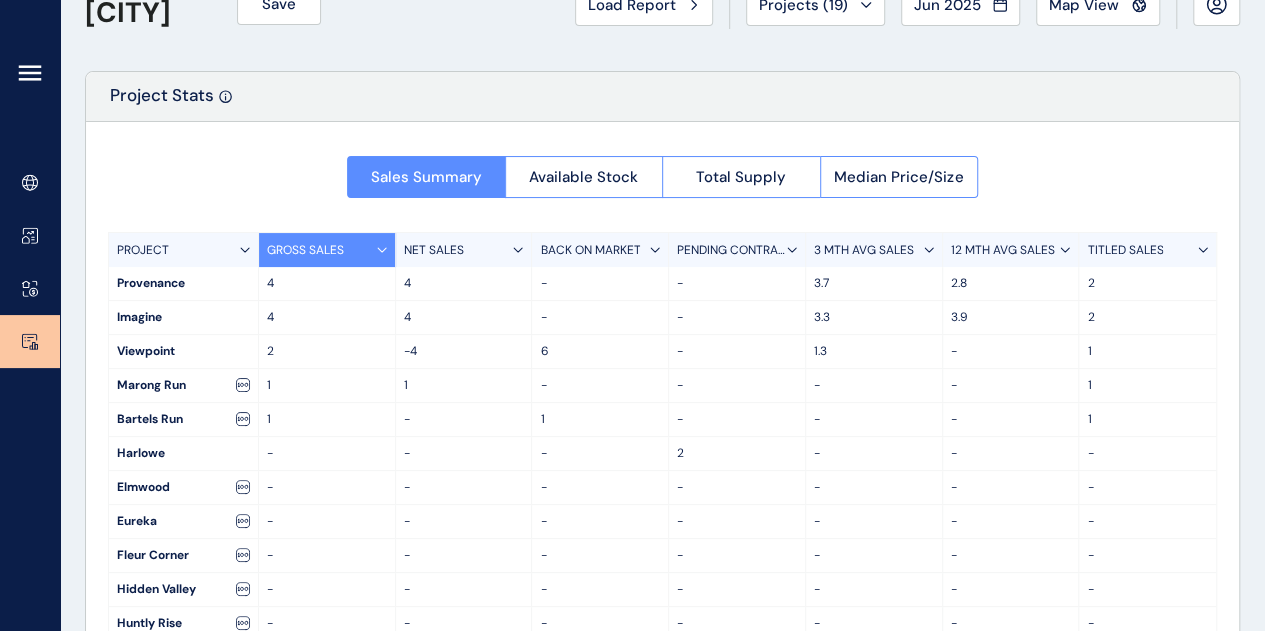 scroll, scrollTop: 0, scrollLeft: 0, axis: both 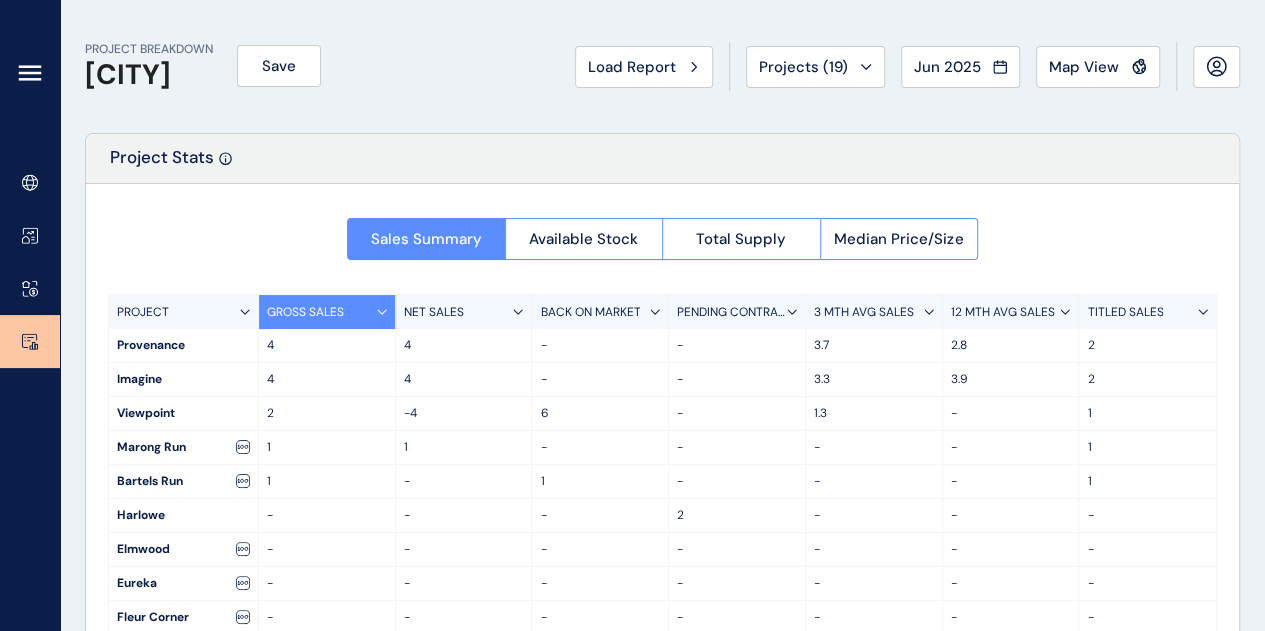 click on "PROJECT BREAKDOWN [CITY] Save Load Report Projects ( [NUMBER] ) [MONTH] [YEAR] [YEAR] < > [MONTH] No report is available for this period. New months are usually published 5 business days after the month start. [MONTH] No report is available for this period. New months are usually published 5 business days after the month start. [MONTH] No report is available for this period. New months are usually published 5 business days after the month start. [MONTH] No report is available for this period. New months are usually published 5 business days after the month start. [MONTH] No report is available for this period. New months are usually published 5 business days after the month start. [MONTH] No report is available for this period. New months are usually published 5 business days after the month start. [MONTH] No report is available for this period. New months are usually published 5 business days after the month start. [MONTH] No report is available for this period. New months are usually published 5 business days after the month start. [MONTH] [MONTH] [MONTH]" at bounding box center (662, 66) 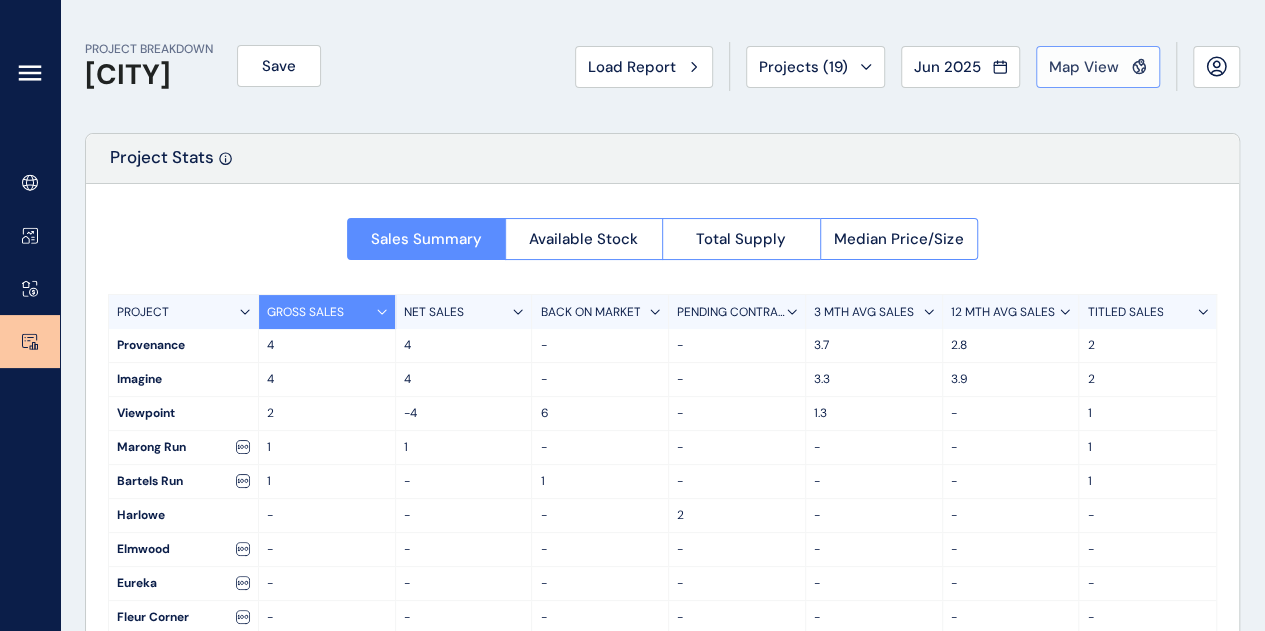 click on "Map View" at bounding box center (1084, 67) 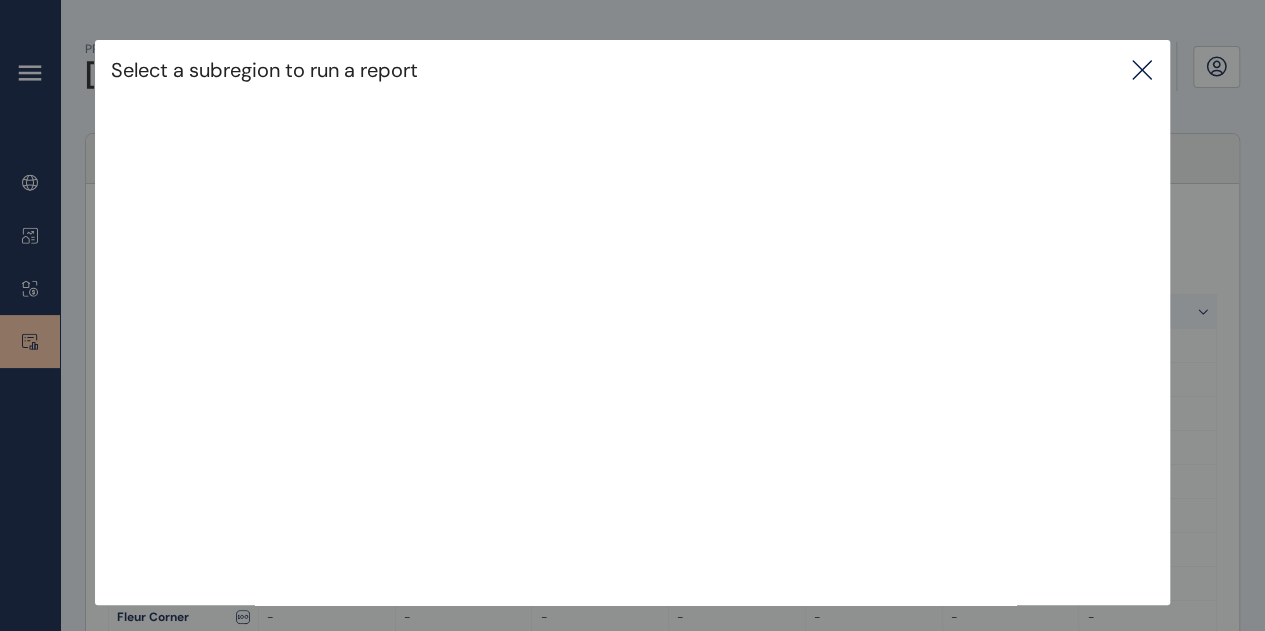 click 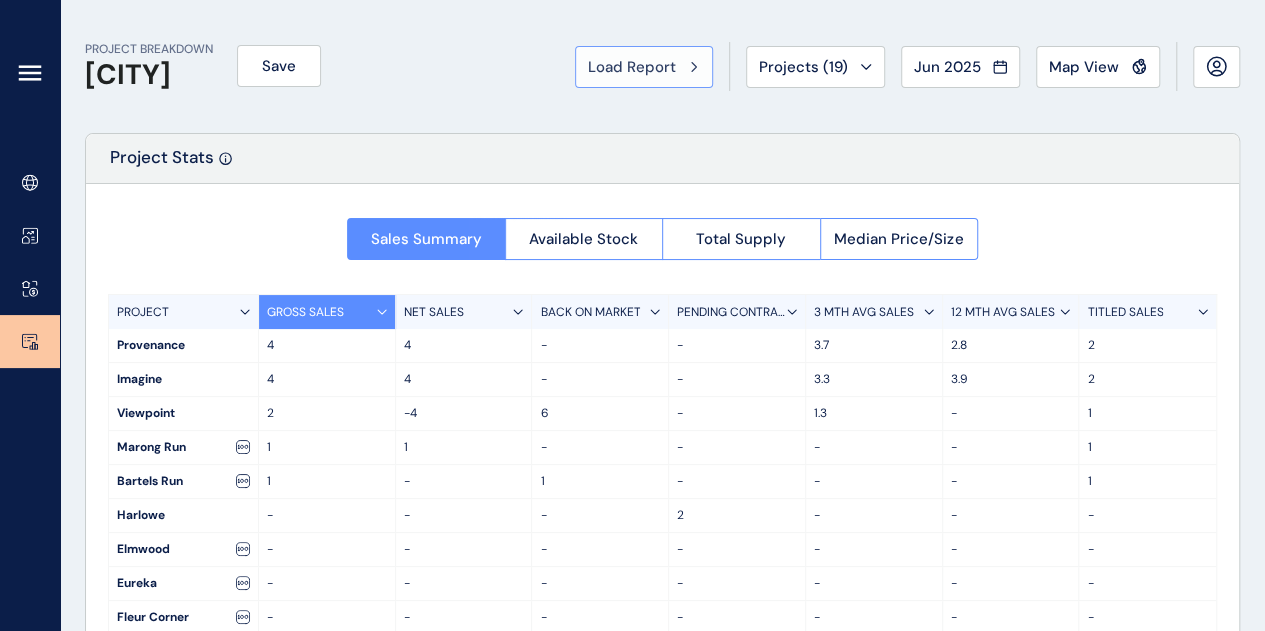 click on "Load Report" at bounding box center (632, 67) 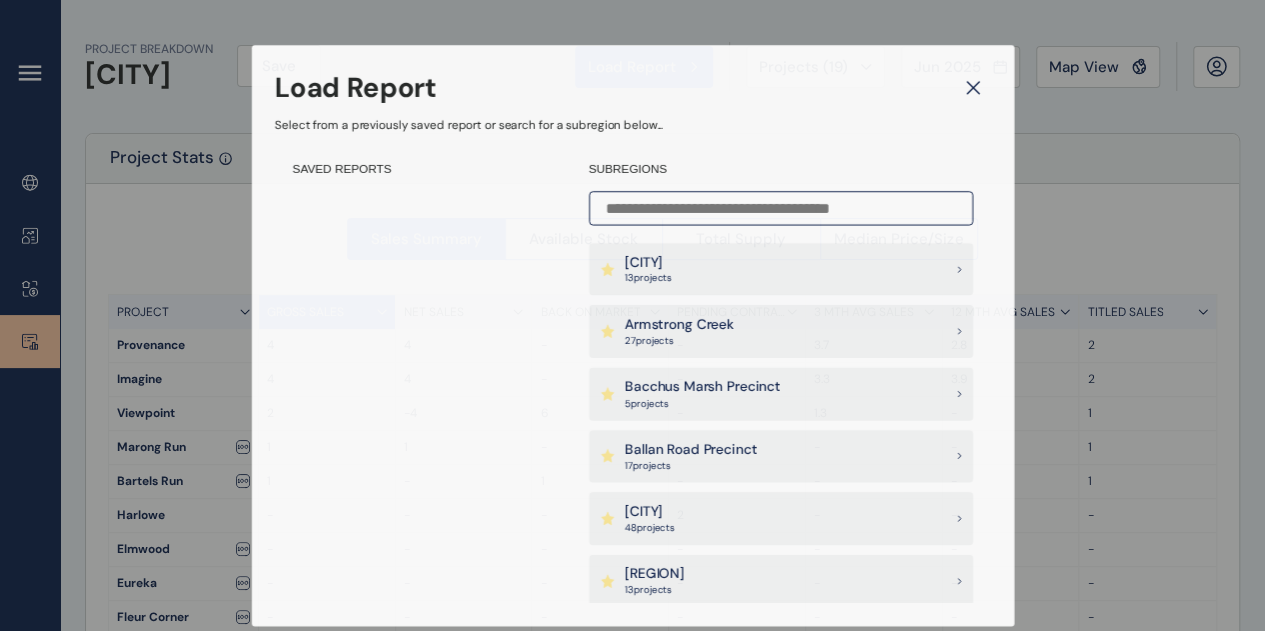 click on "Load Report" at bounding box center [632, 88] 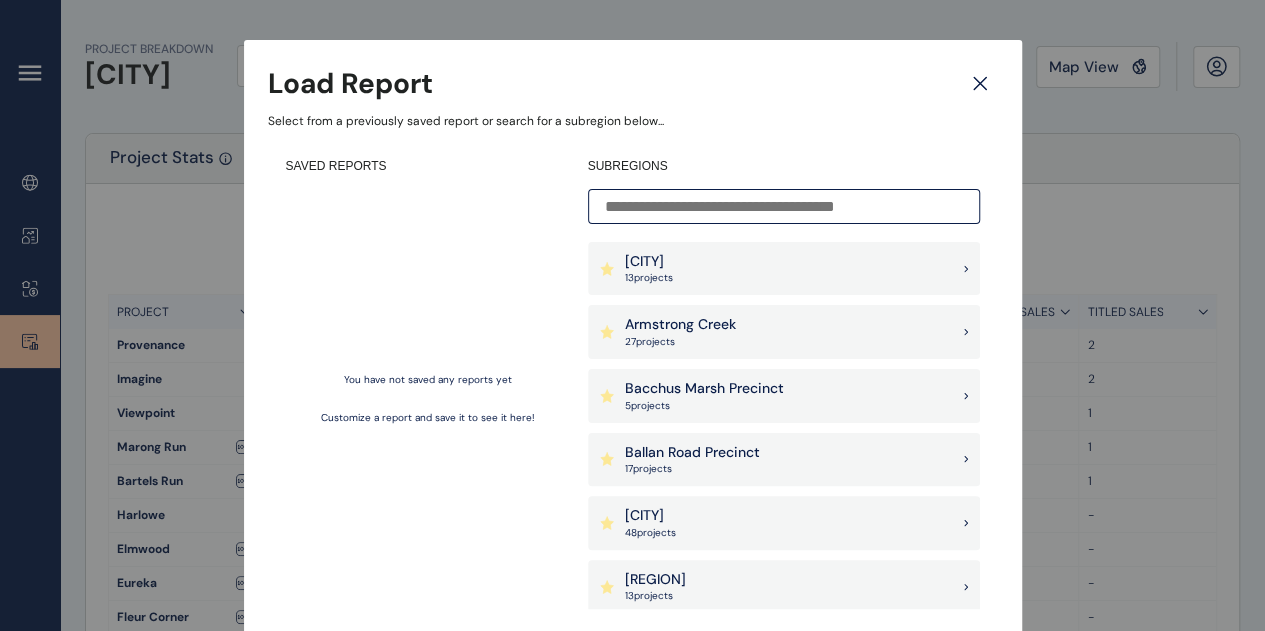 click 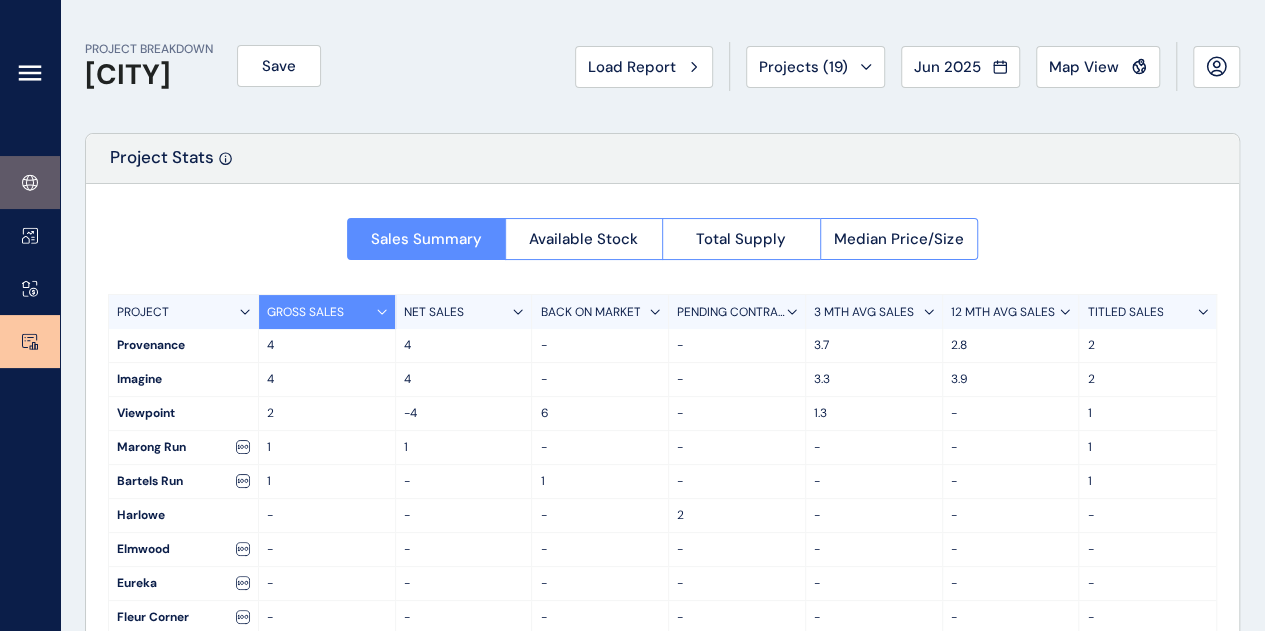 click at bounding box center (30, 182) 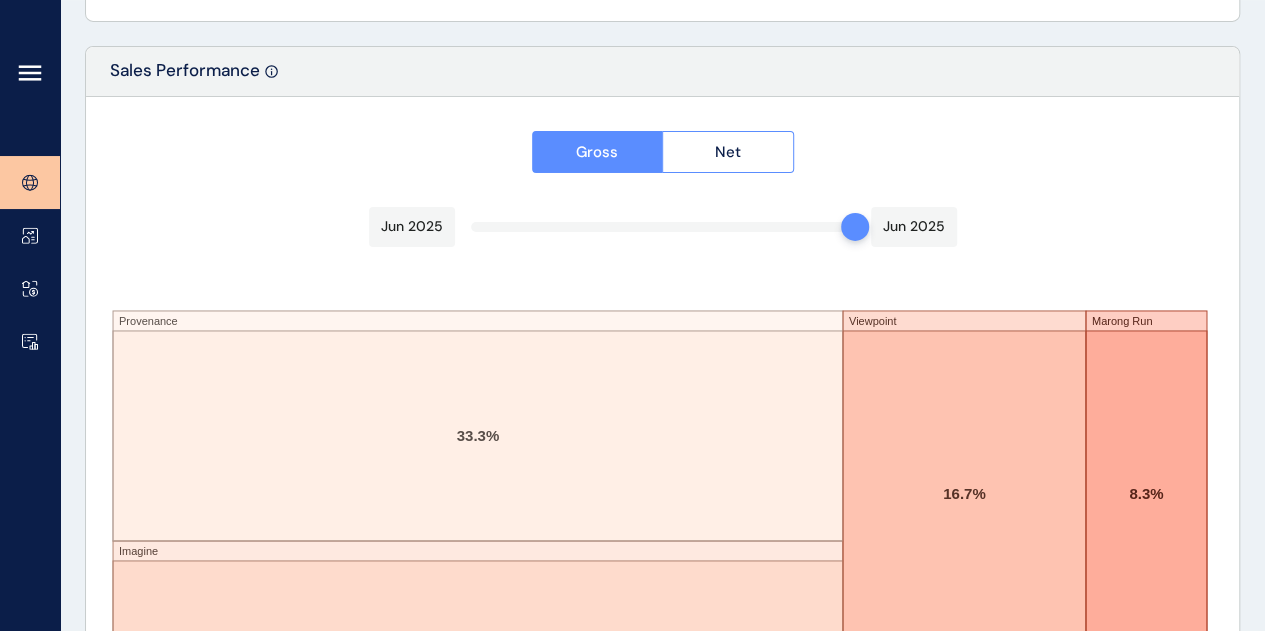 scroll, scrollTop: 3575, scrollLeft: 0, axis: vertical 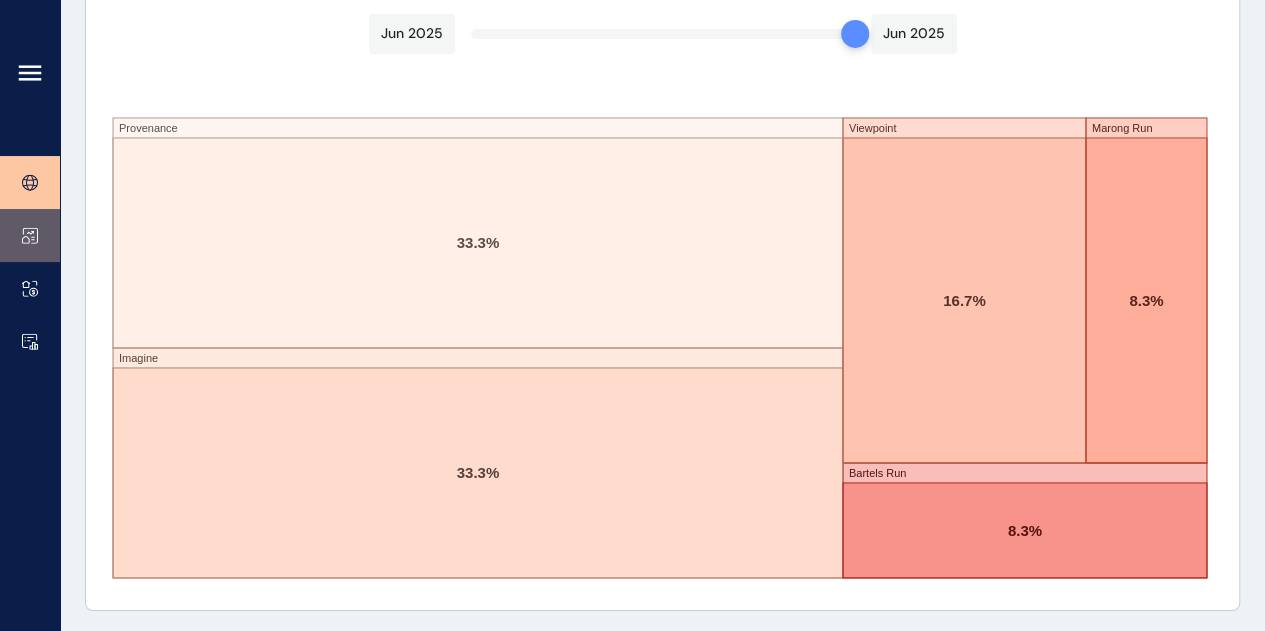 click at bounding box center [30, 235] 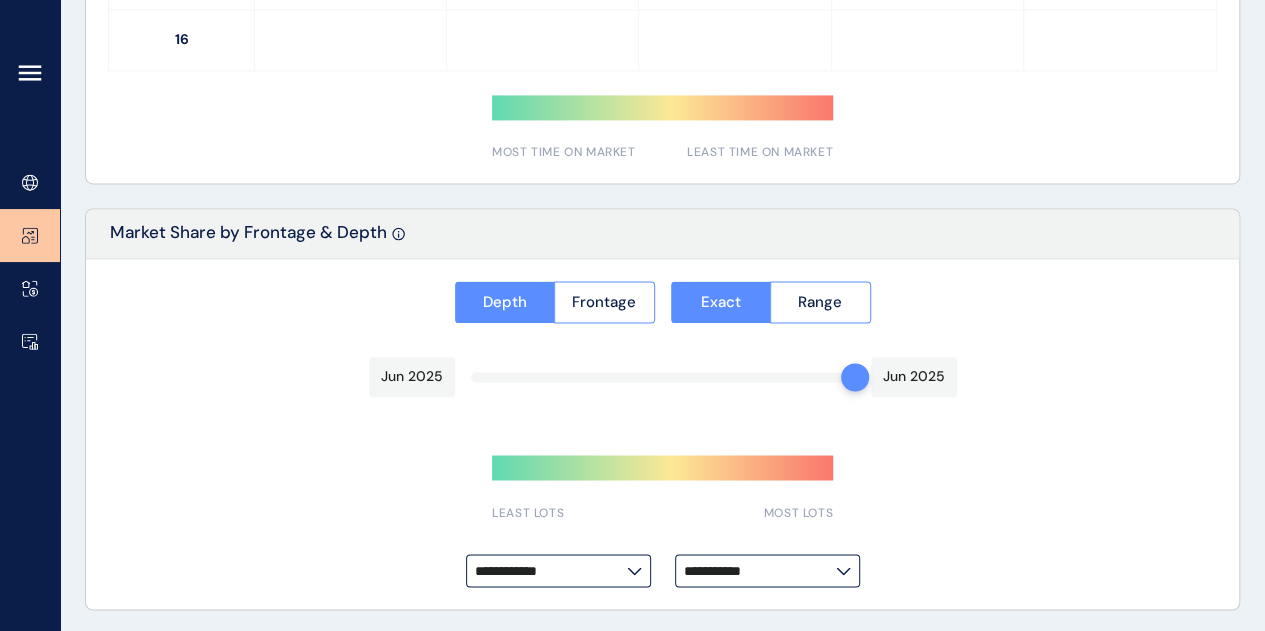 type on "*********" 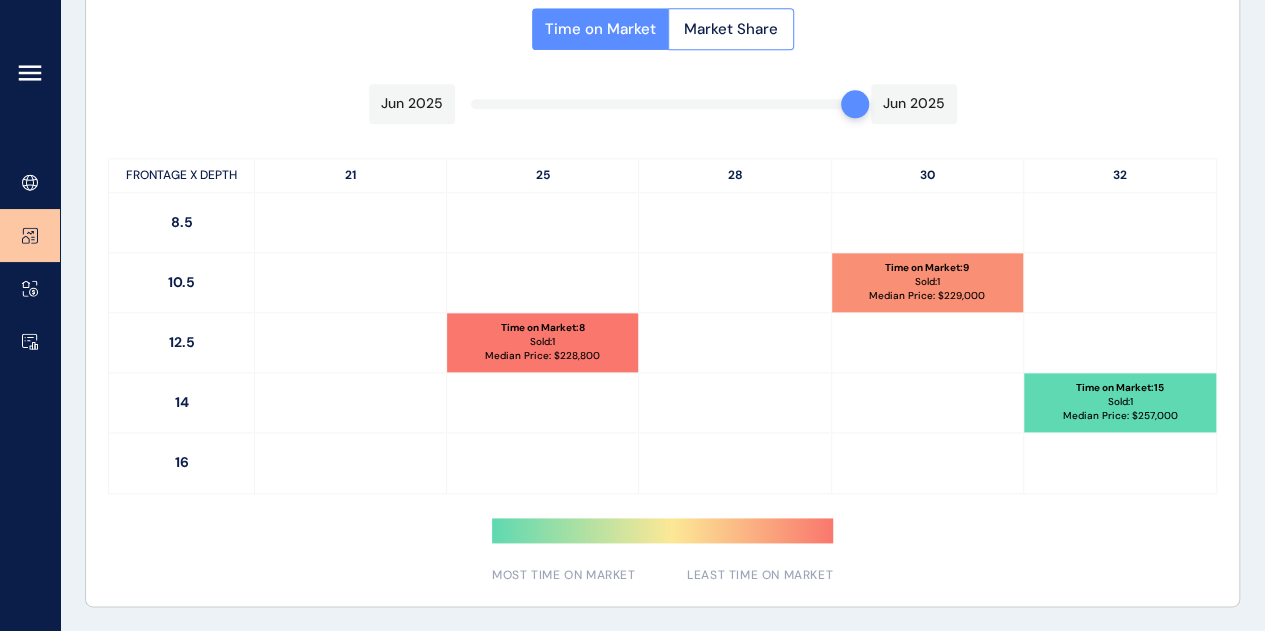 scroll, scrollTop: 1042, scrollLeft: 0, axis: vertical 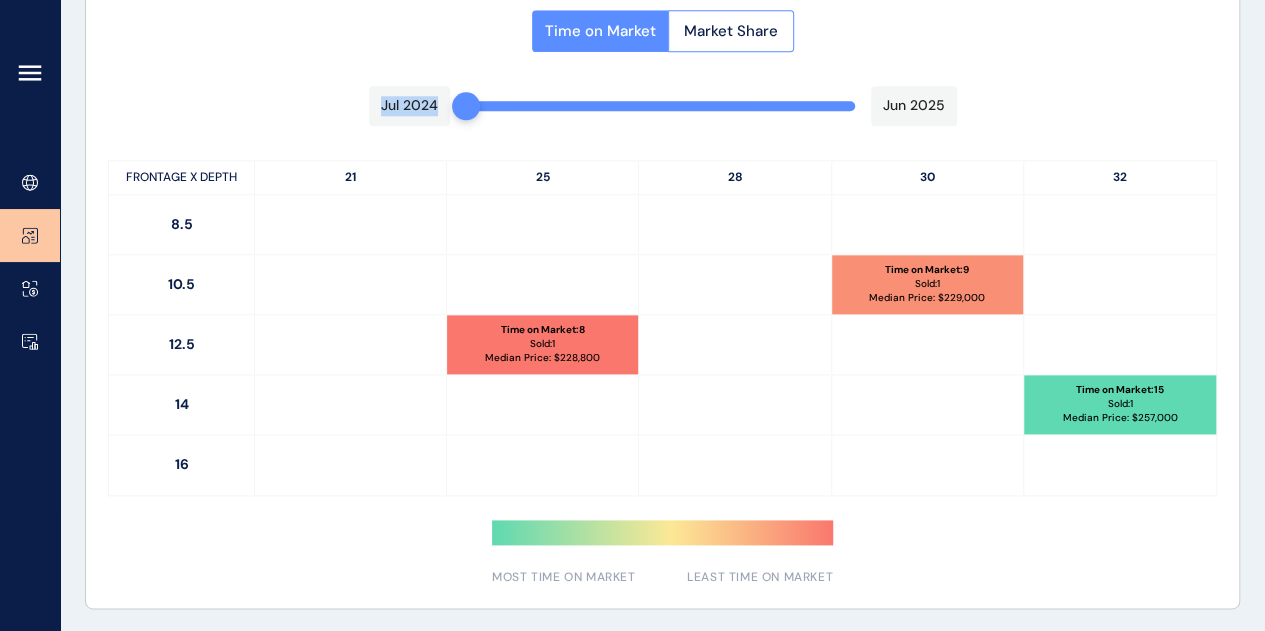 drag, startPoint x: 852, startPoint y: 113, endPoint x: 430, endPoint y: 135, distance: 422.57306 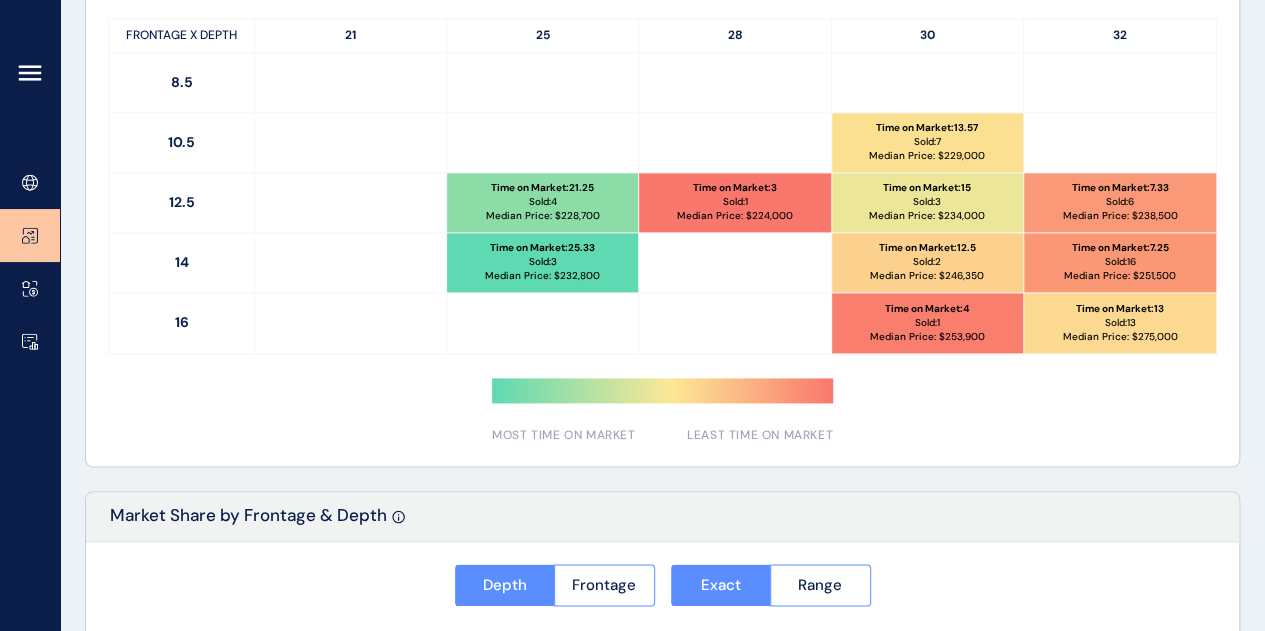 scroll, scrollTop: 1190, scrollLeft: 0, axis: vertical 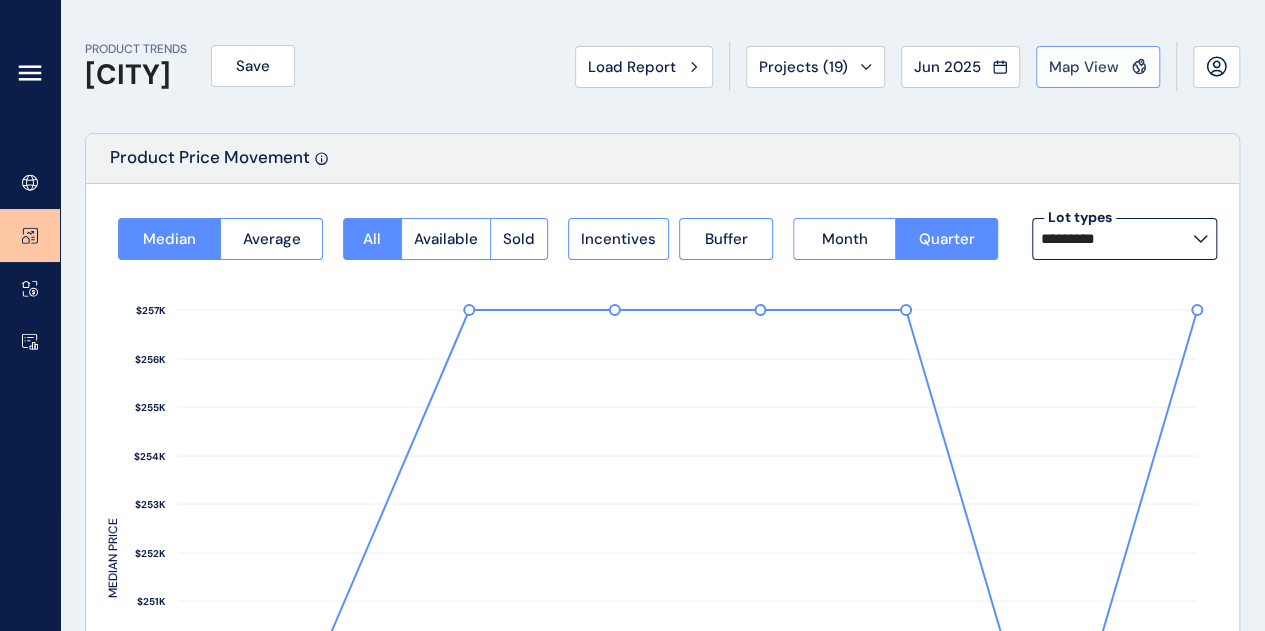click on "Map View" at bounding box center [1084, 67] 